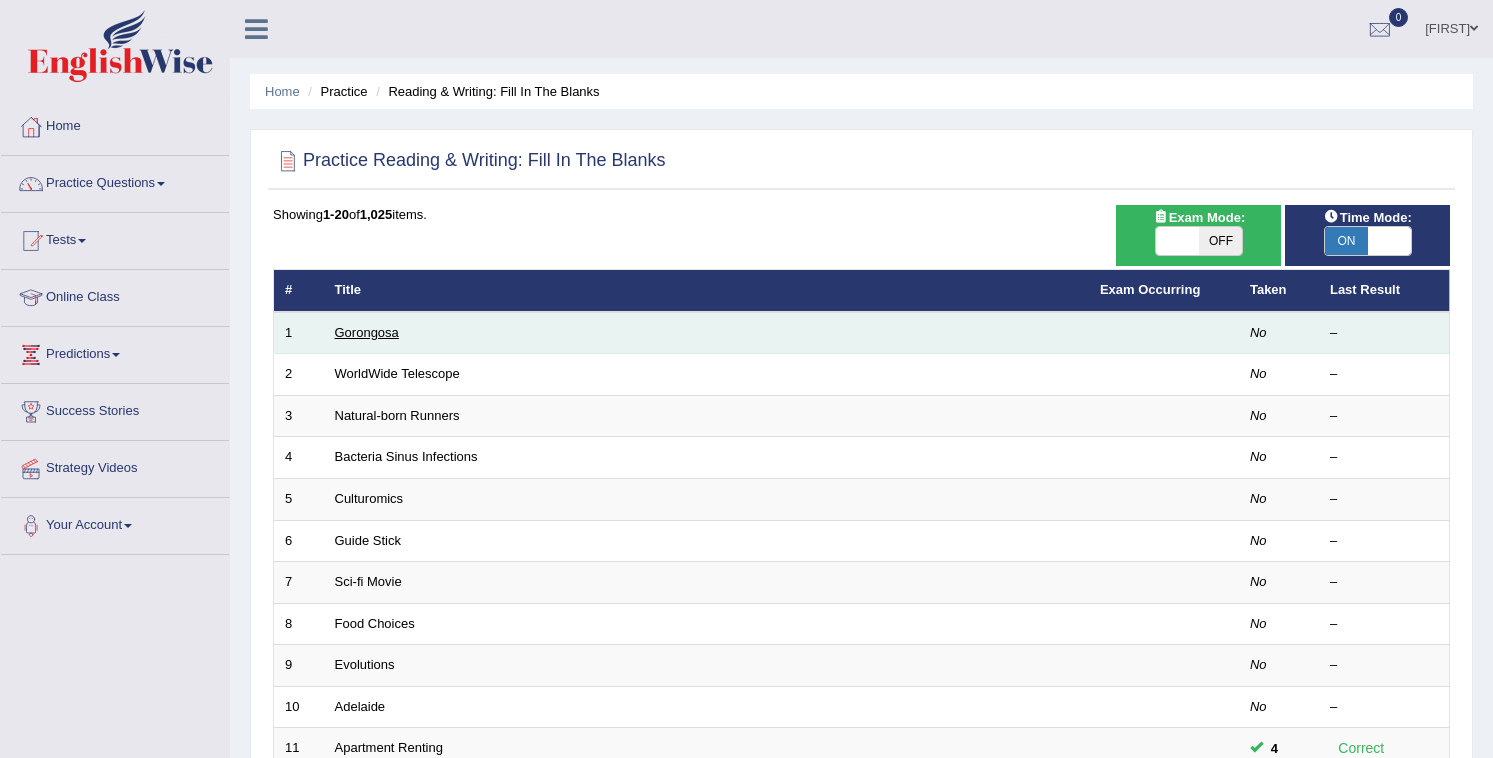 scroll, scrollTop: 69, scrollLeft: 0, axis: vertical 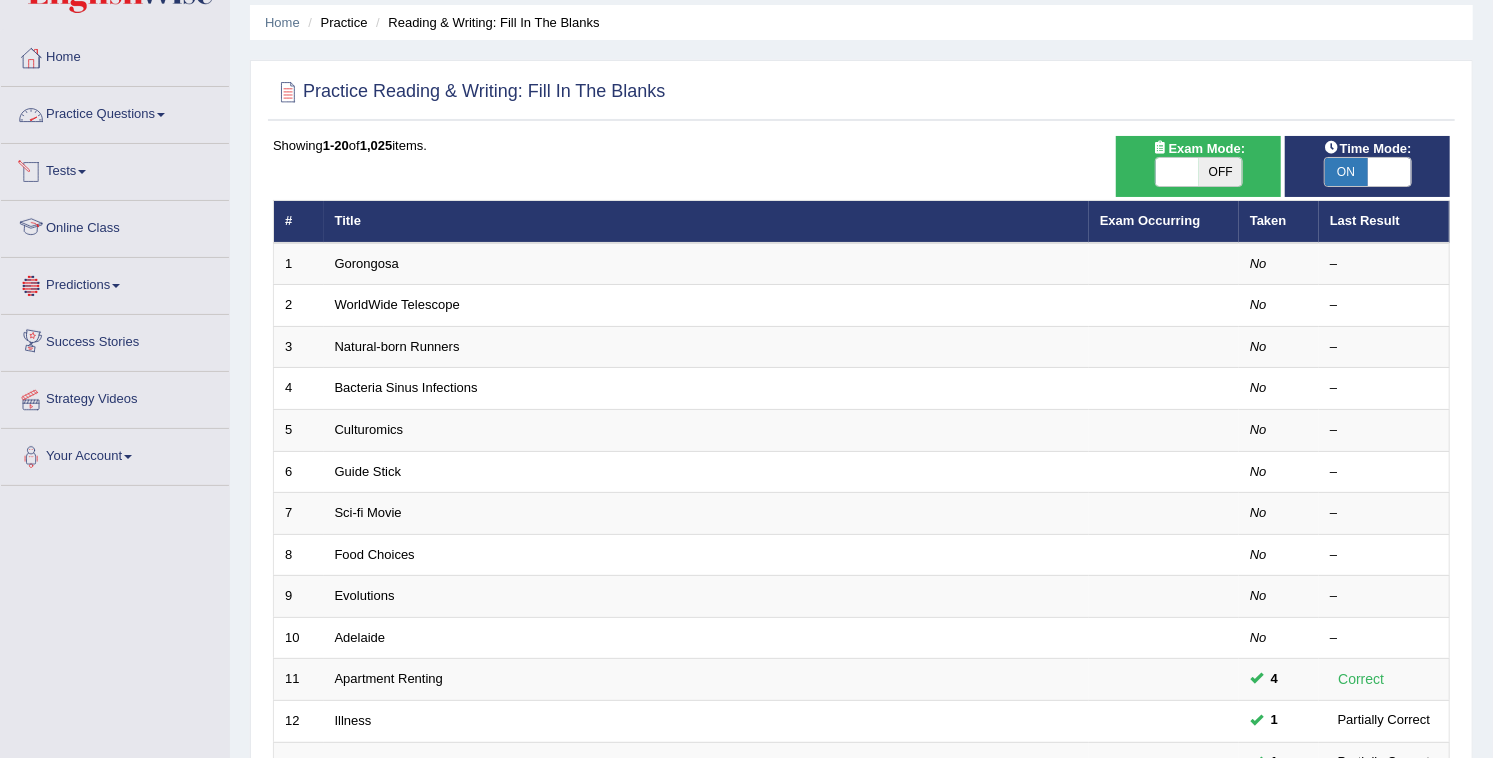 click on "Practice Questions" at bounding box center (115, 112) 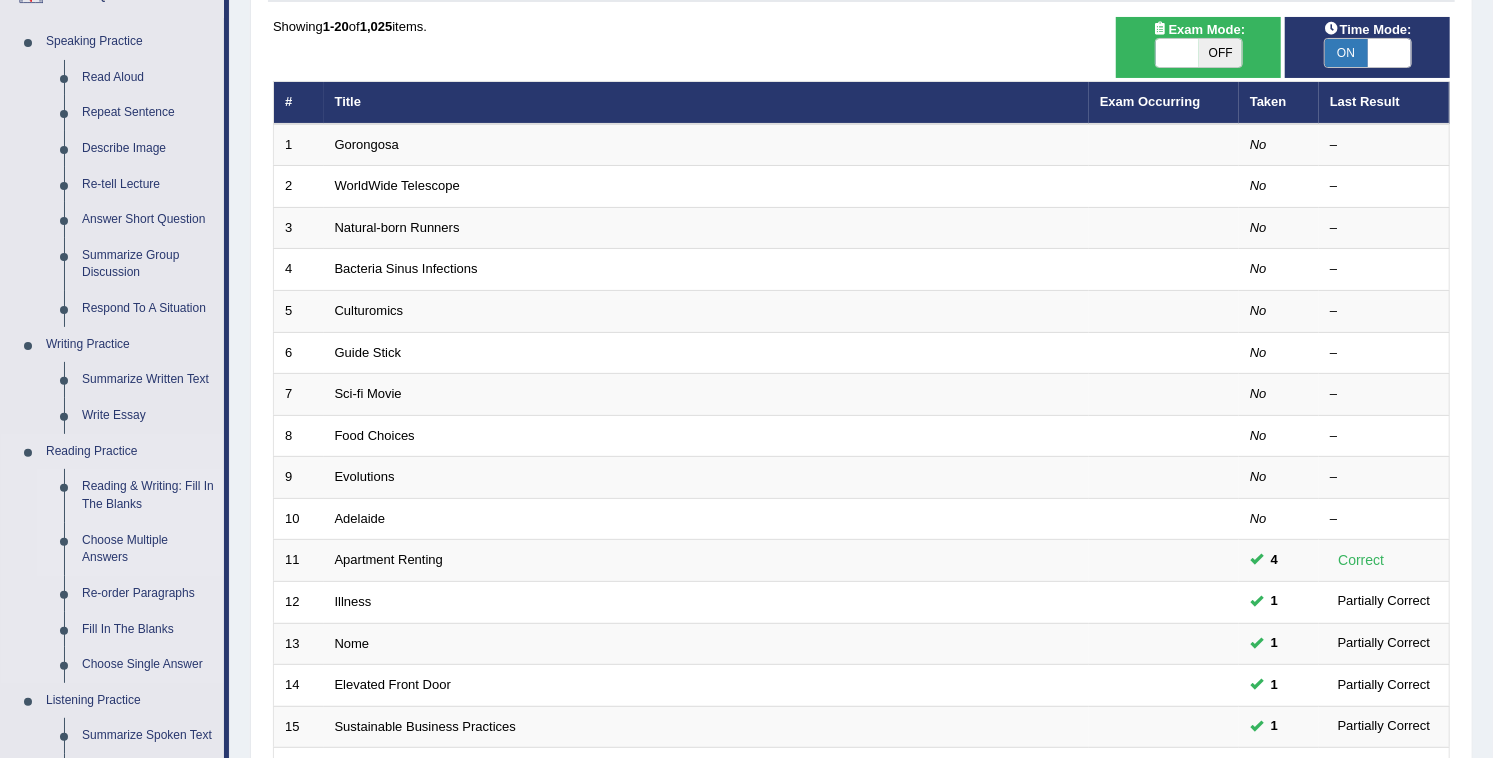 scroll, scrollTop: 189, scrollLeft: 0, axis: vertical 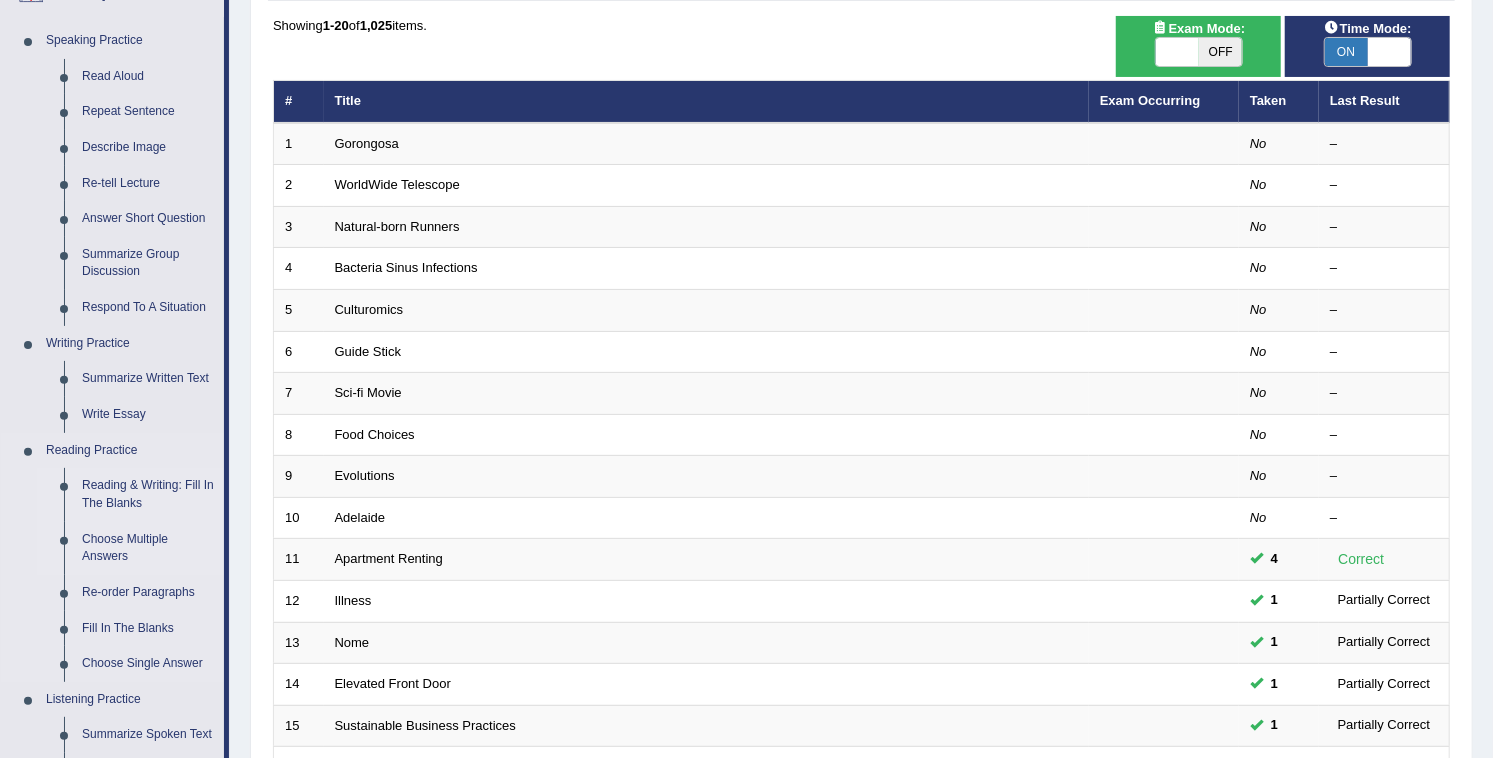 click on "Choose Multiple Answers" at bounding box center [148, 548] 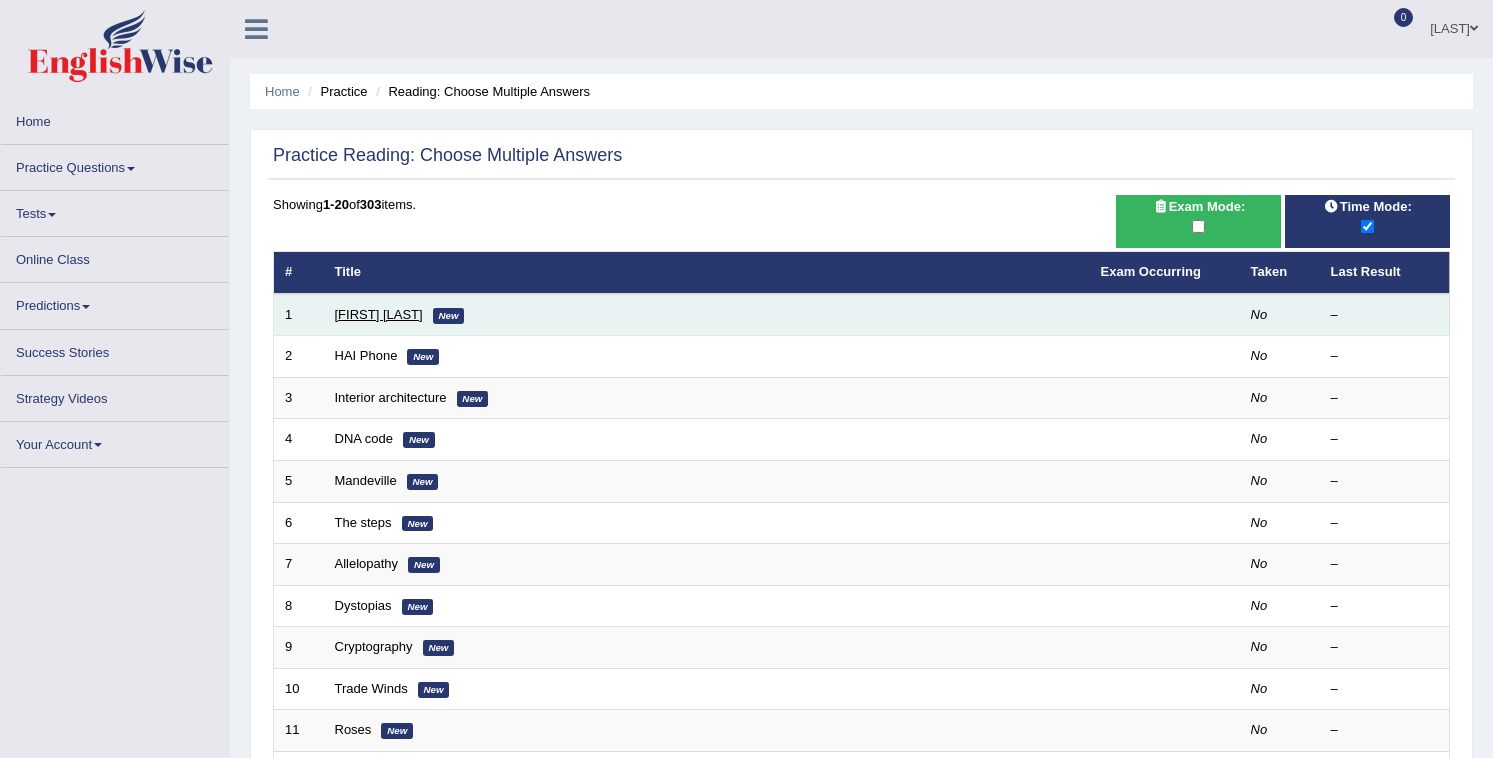 scroll, scrollTop: 0, scrollLeft: 0, axis: both 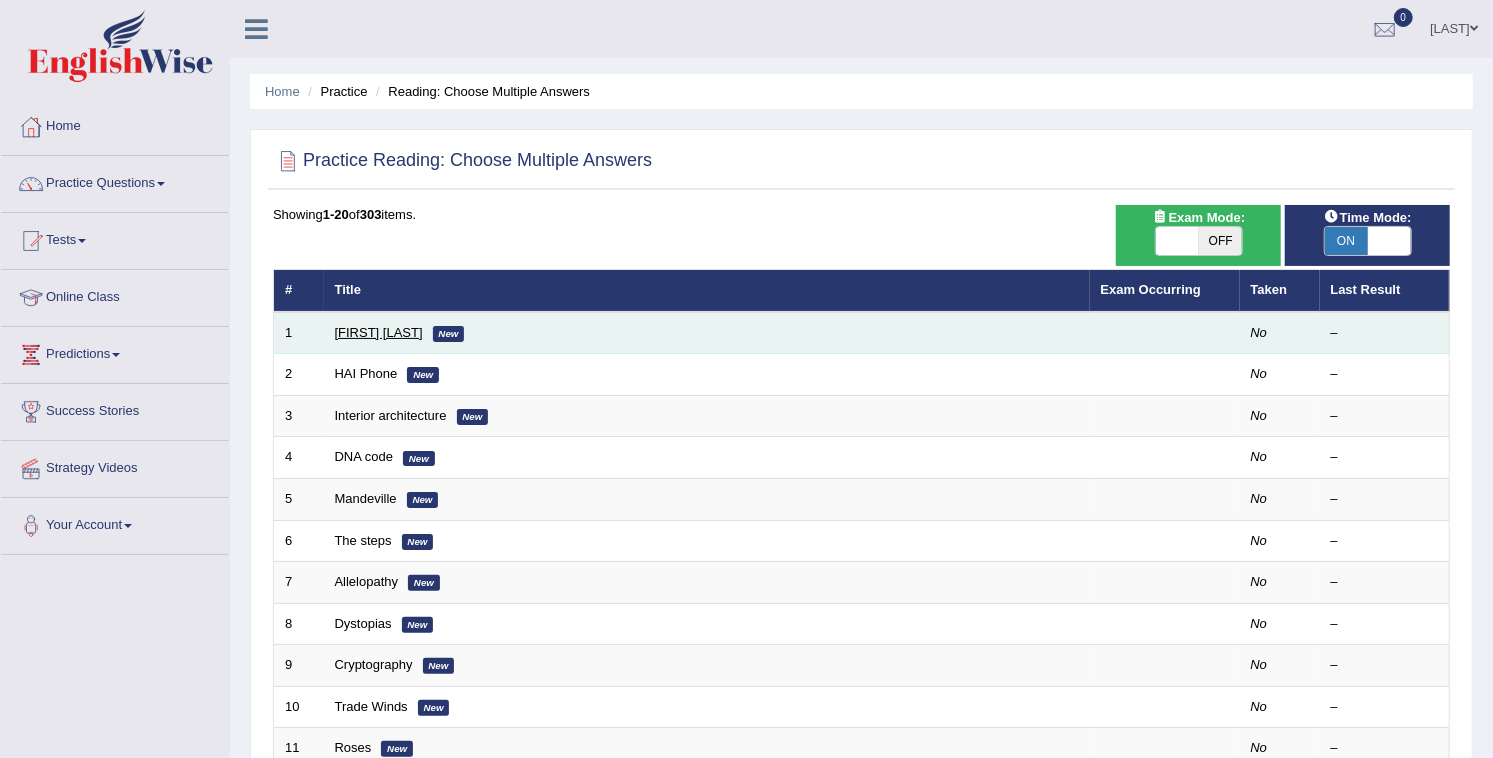 click on "[FIRST] [LAST]" at bounding box center [379, 332] 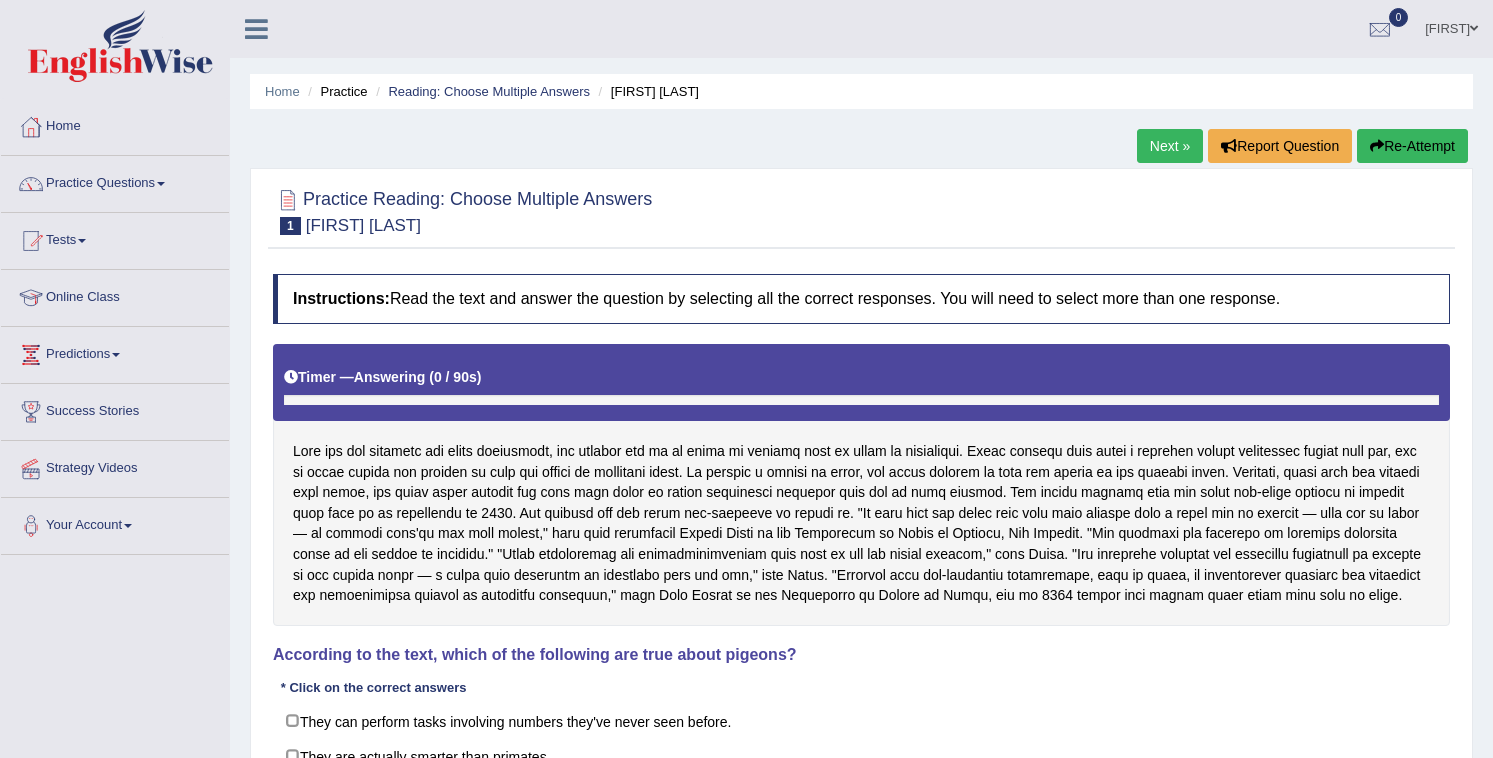 scroll, scrollTop: 0, scrollLeft: 0, axis: both 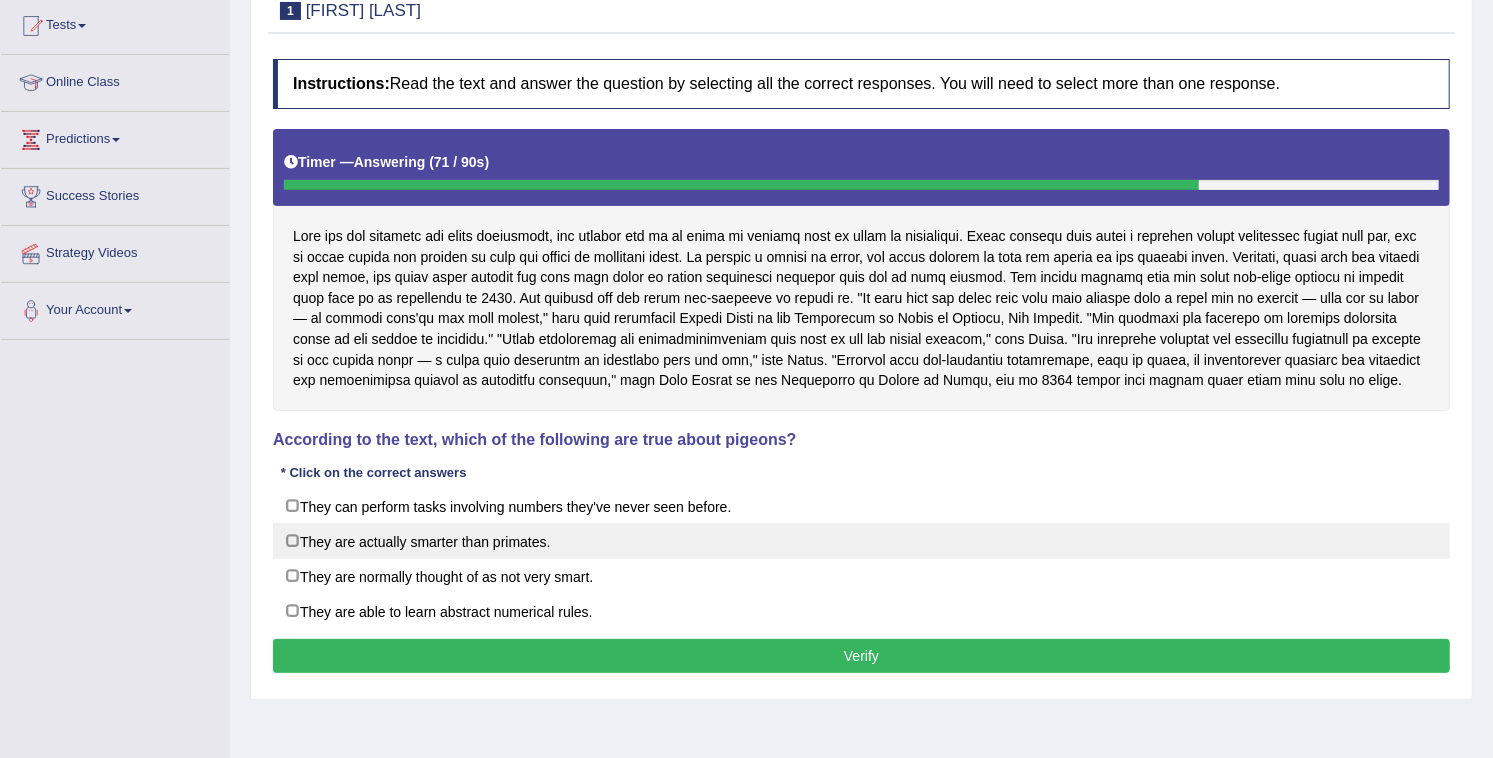 click on "They are actually smarter than primates." at bounding box center [861, 541] 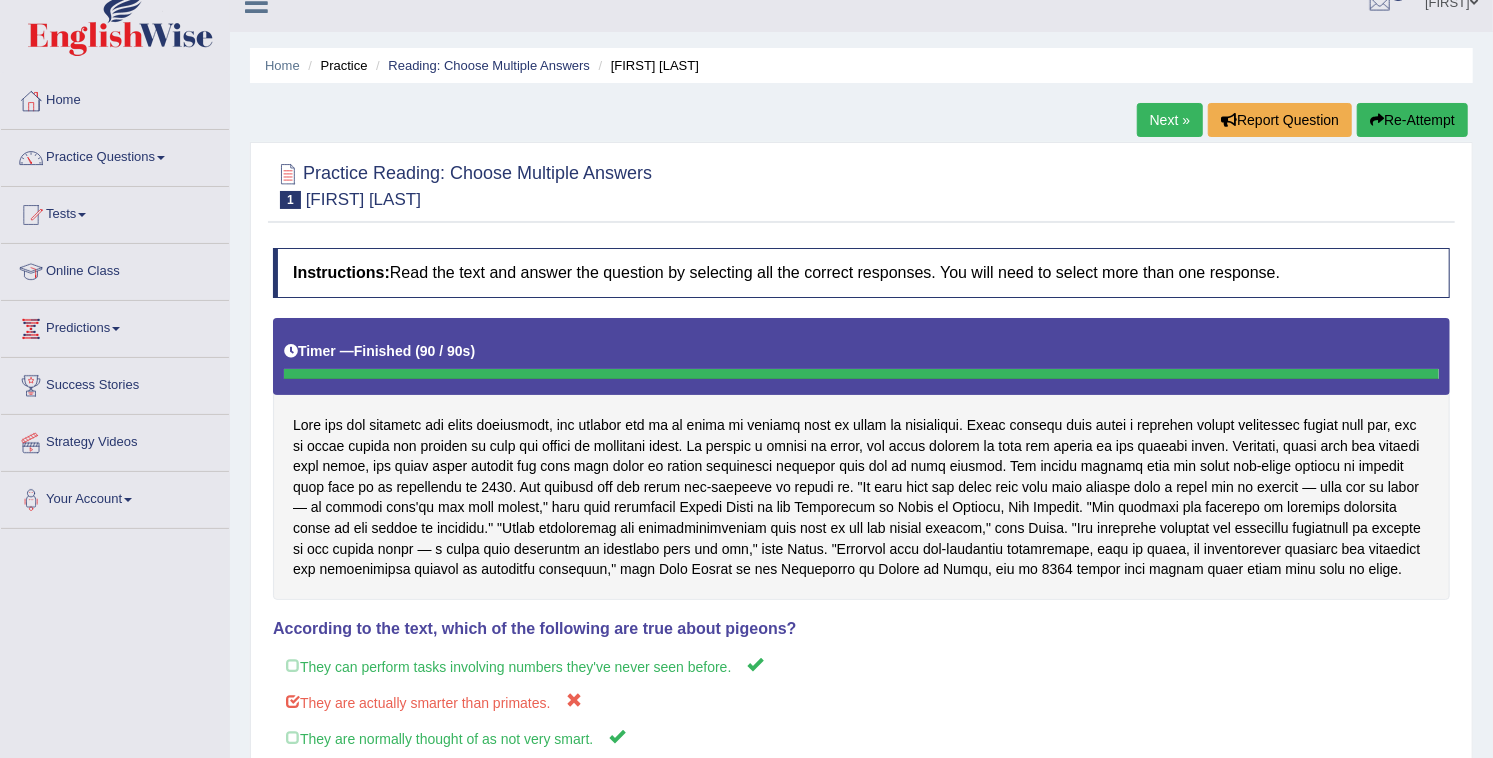 scroll, scrollTop: 22, scrollLeft: 0, axis: vertical 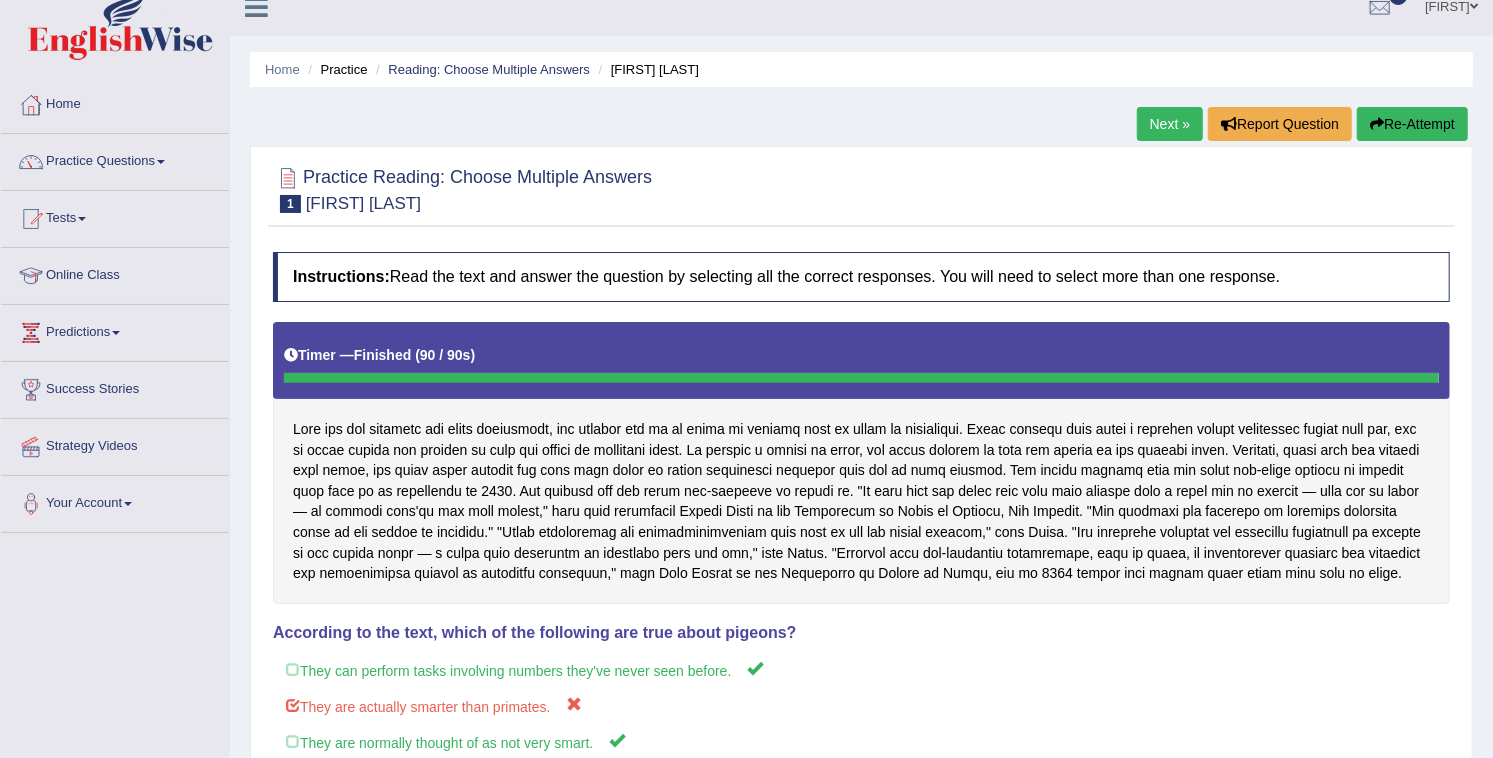 drag, startPoint x: 1417, startPoint y: 124, endPoint x: 1407, endPoint y: 126, distance: 10.198039 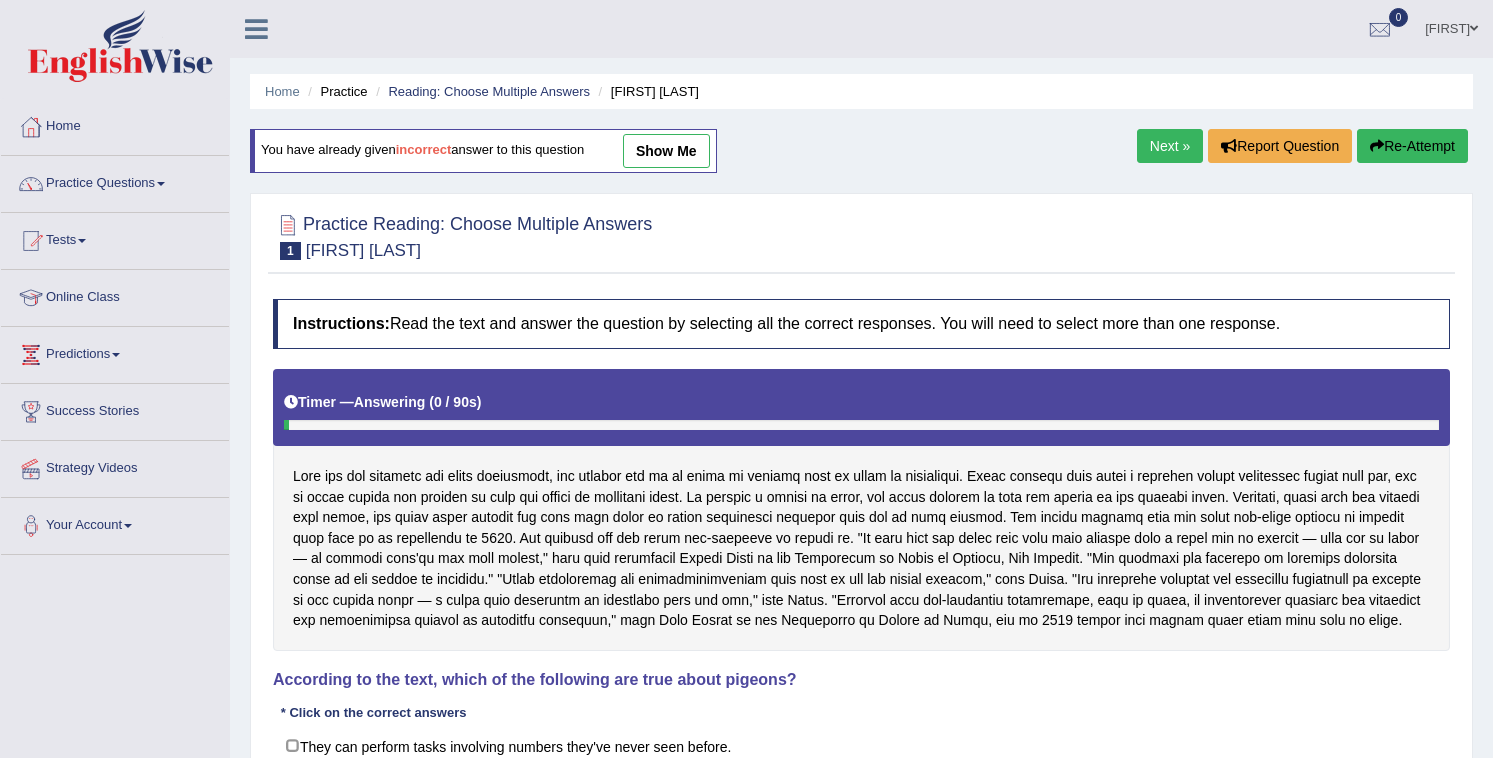 scroll, scrollTop: 22, scrollLeft: 0, axis: vertical 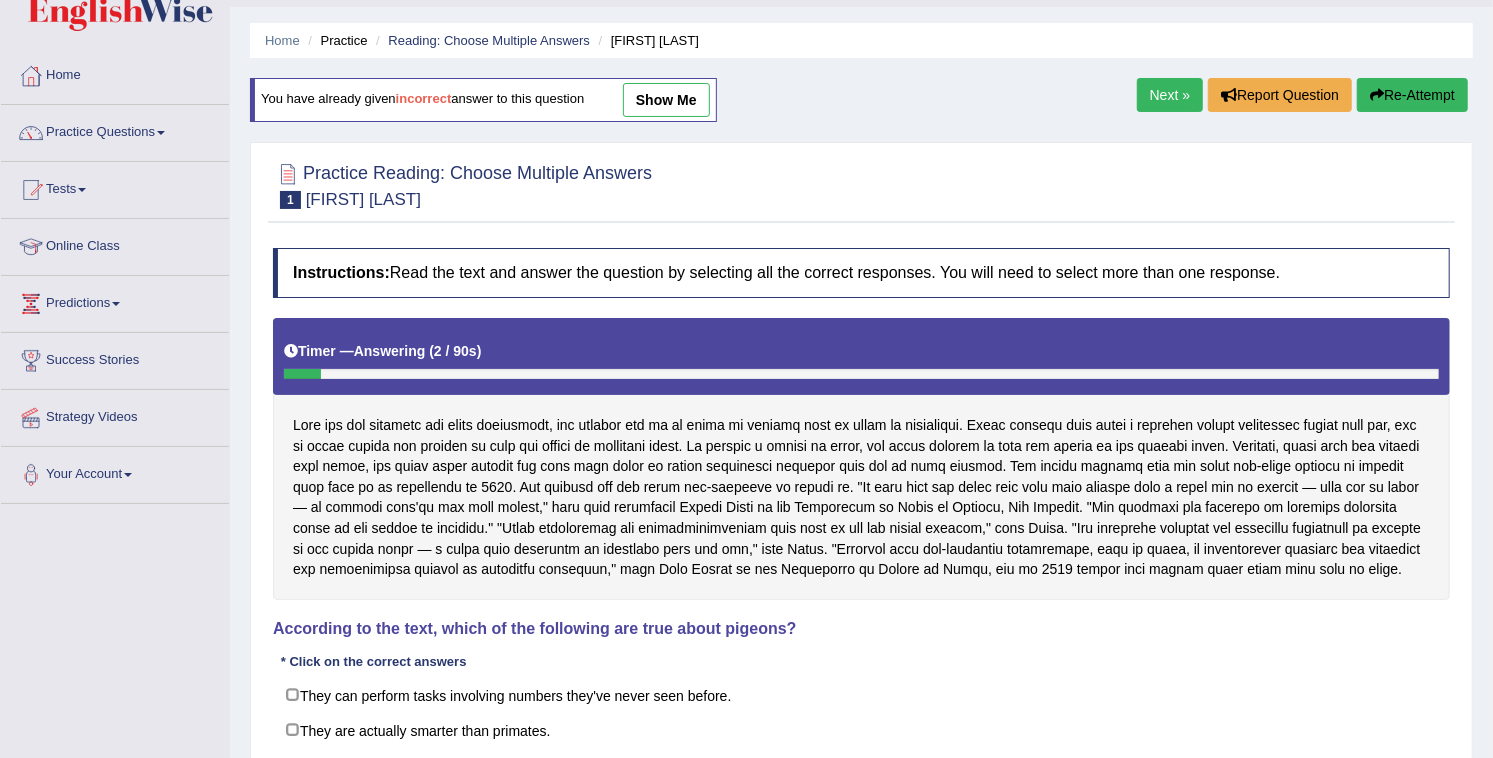click on "Next »" at bounding box center (1170, 95) 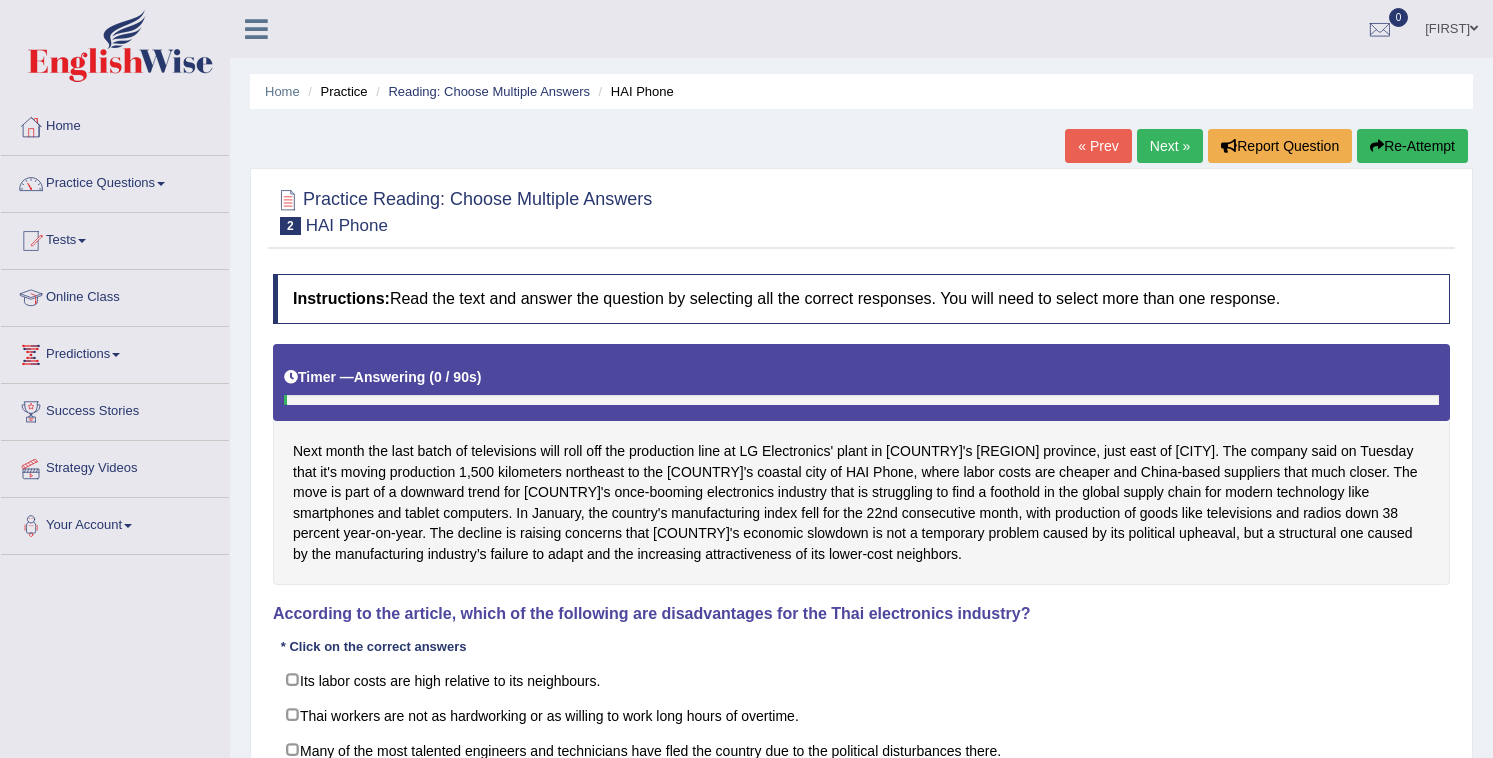 scroll, scrollTop: 0, scrollLeft: 0, axis: both 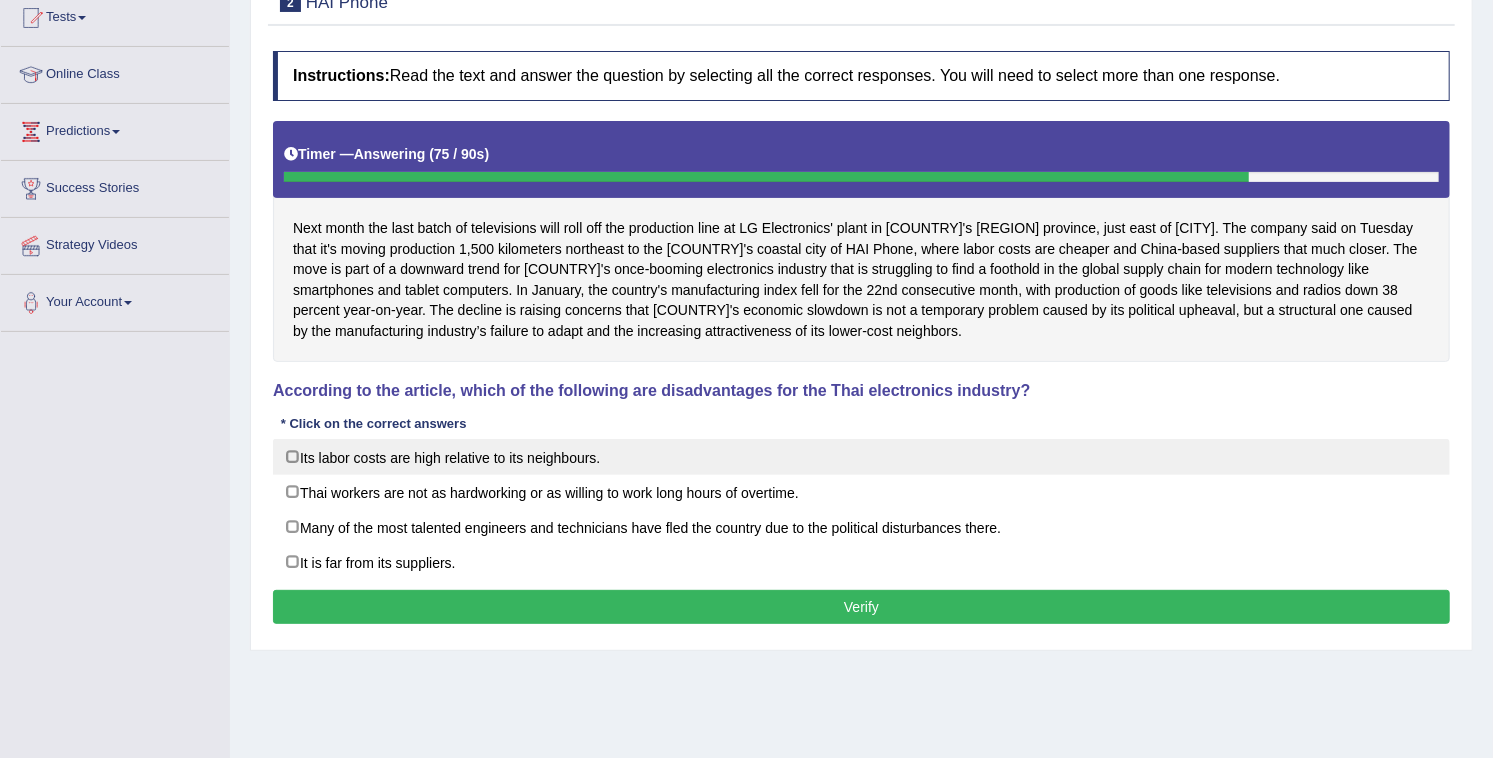 click on "Its labor costs are high relative to its neighbours." at bounding box center (861, 457) 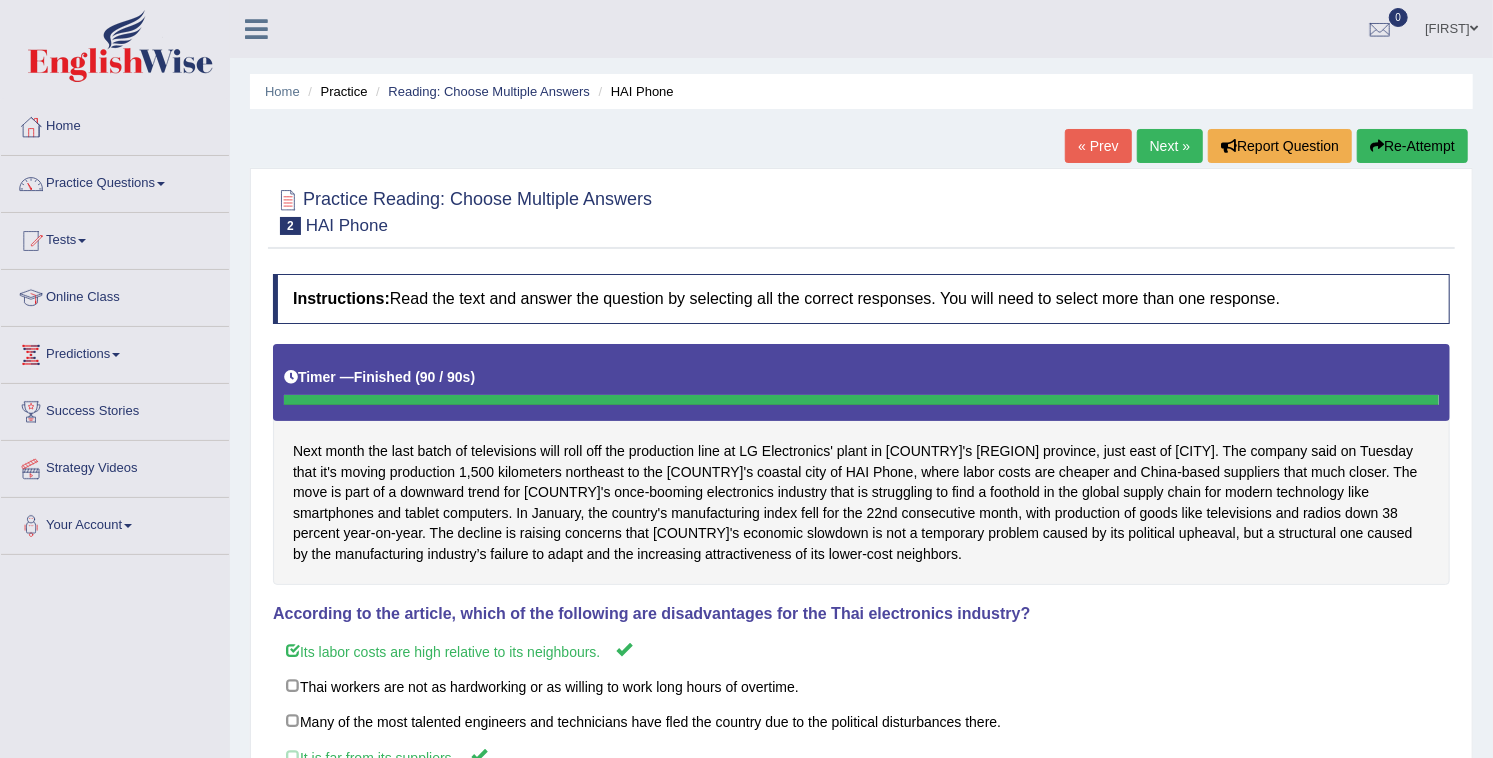 scroll, scrollTop: 0, scrollLeft: 0, axis: both 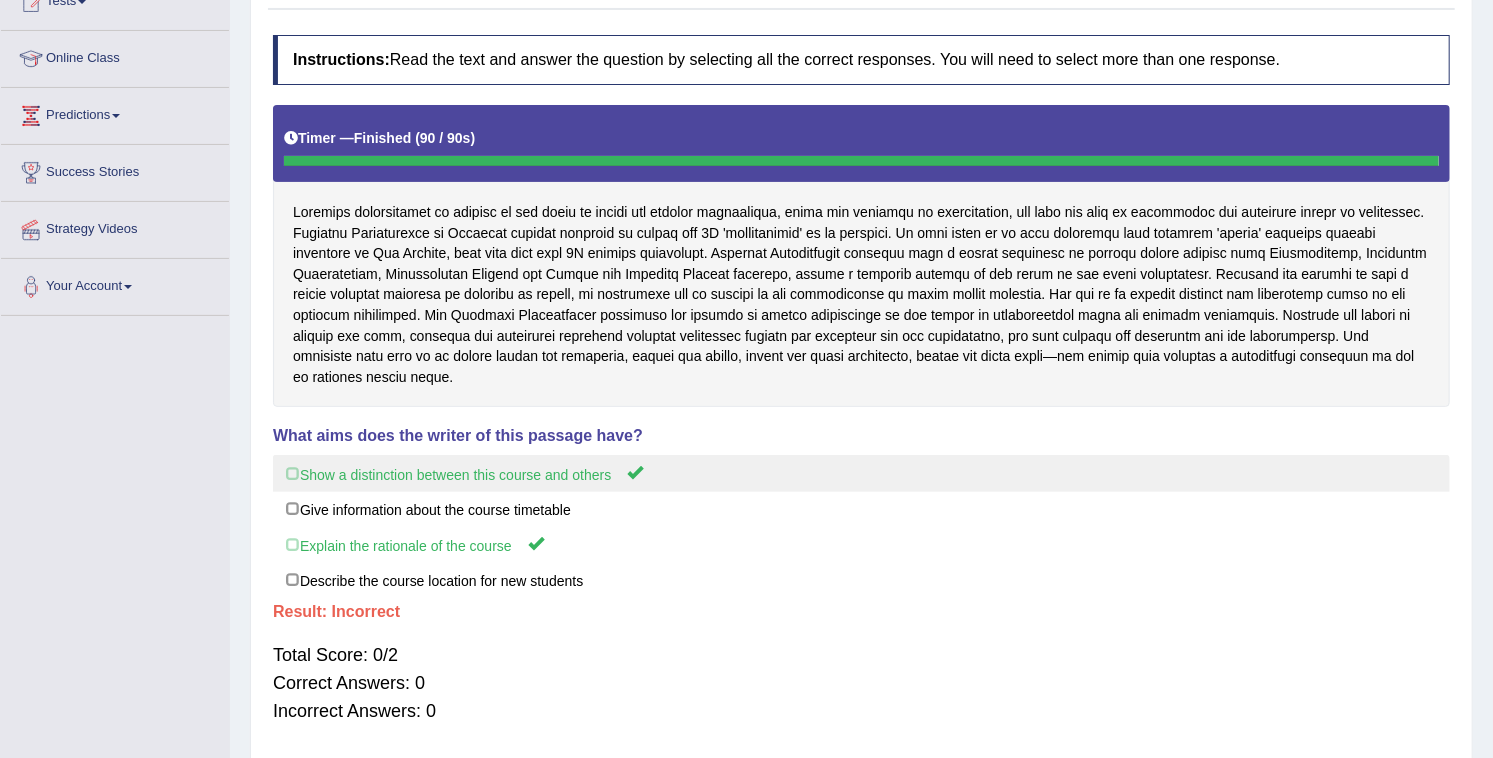 click on "Show a distinction between this course and others" at bounding box center [861, 473] 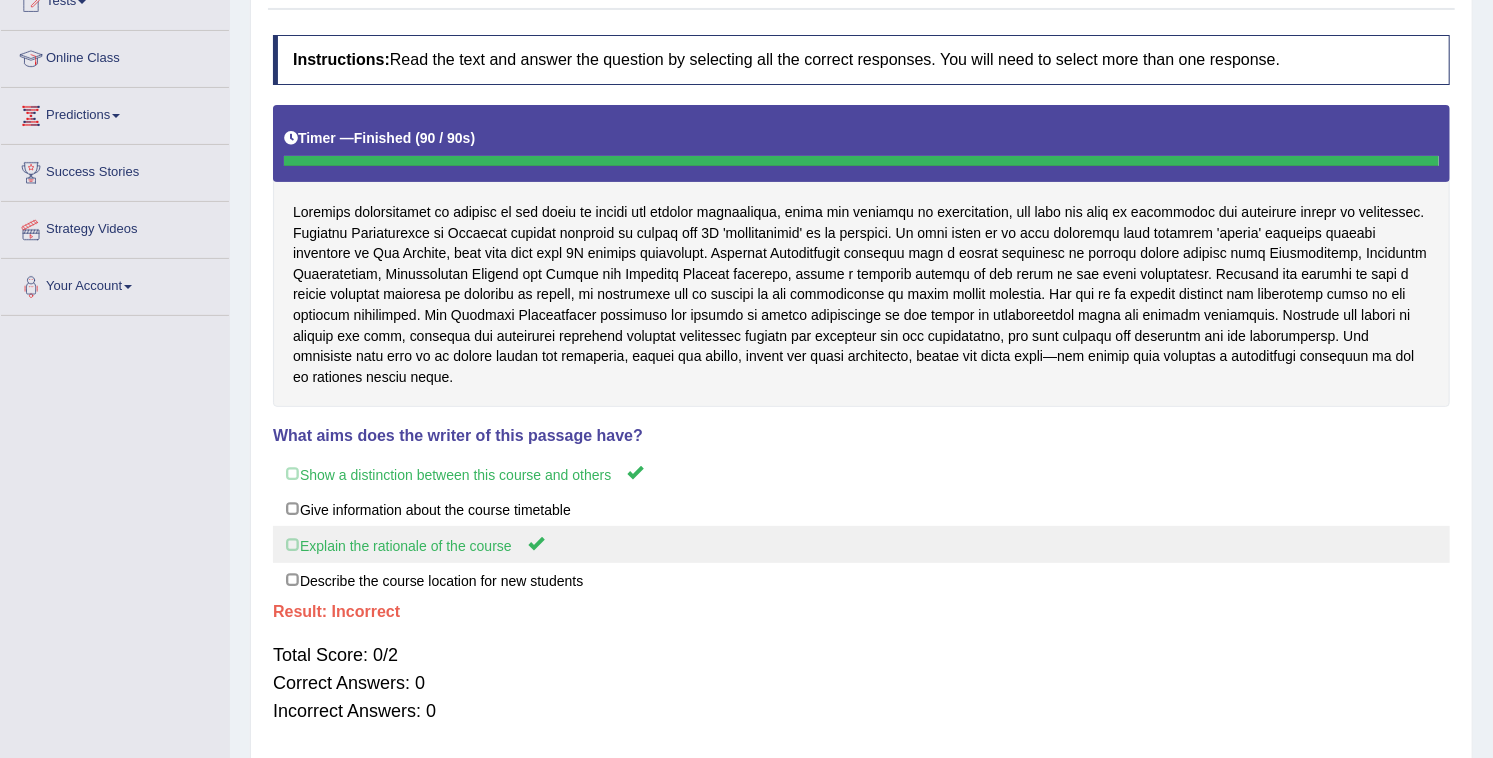 click on "Explain the rationale of the course" at bounding box center [861, 544] 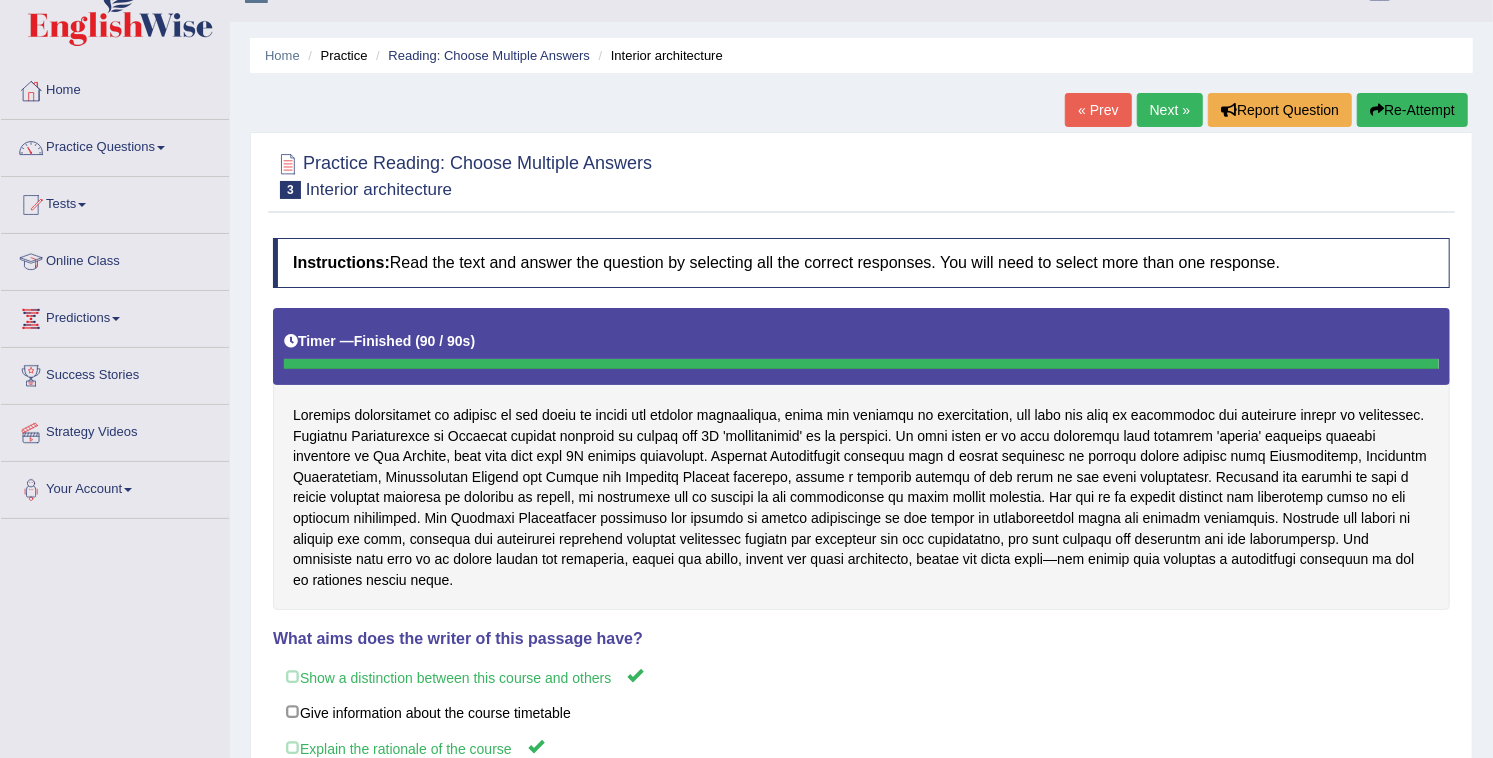 scroll, scrollTop: 0, scrollLeft: 0, axis: both 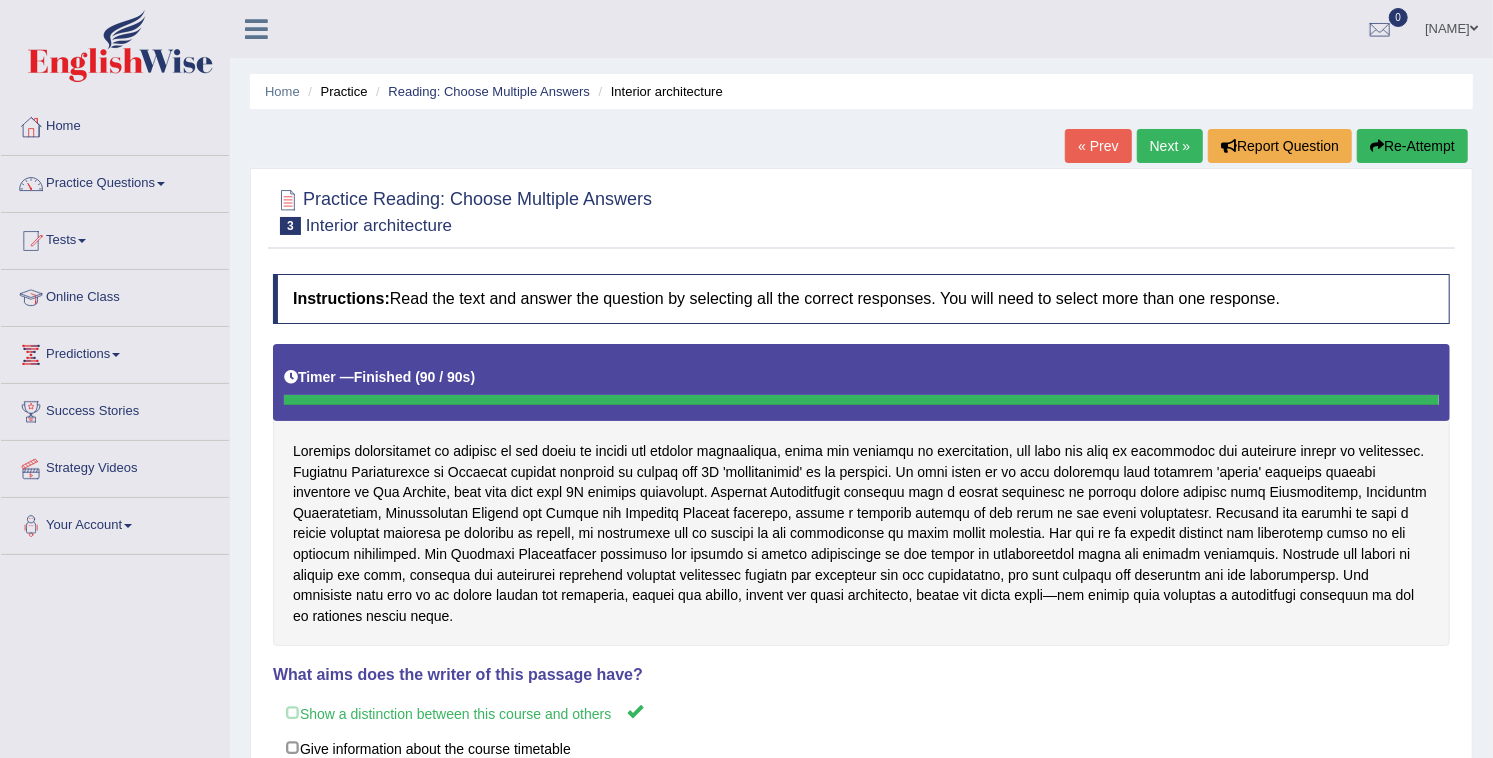 click on "Next »" at bounding box center (1170, 146) 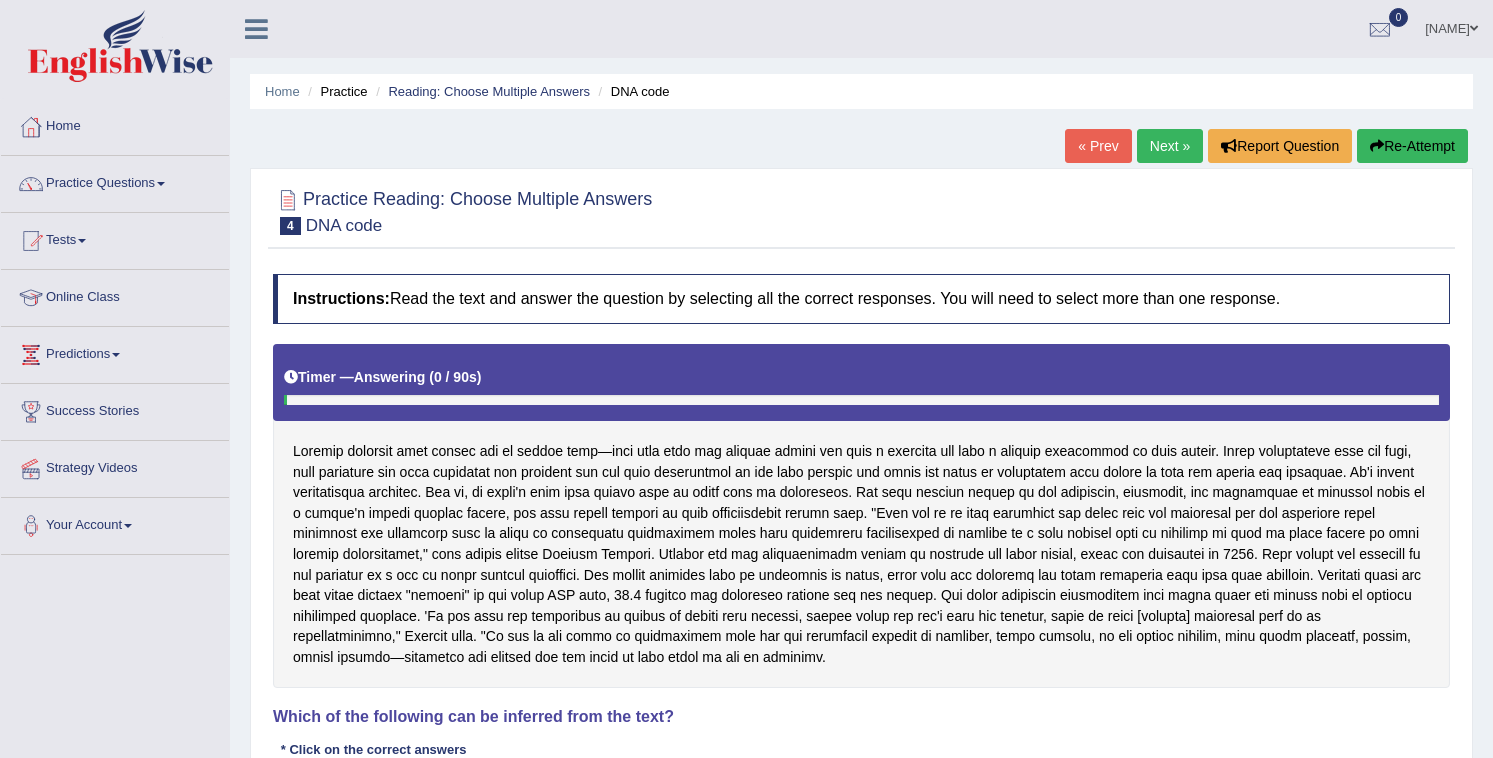 scroll, scrollTop: 0, scrollLeft: 0, axis: both 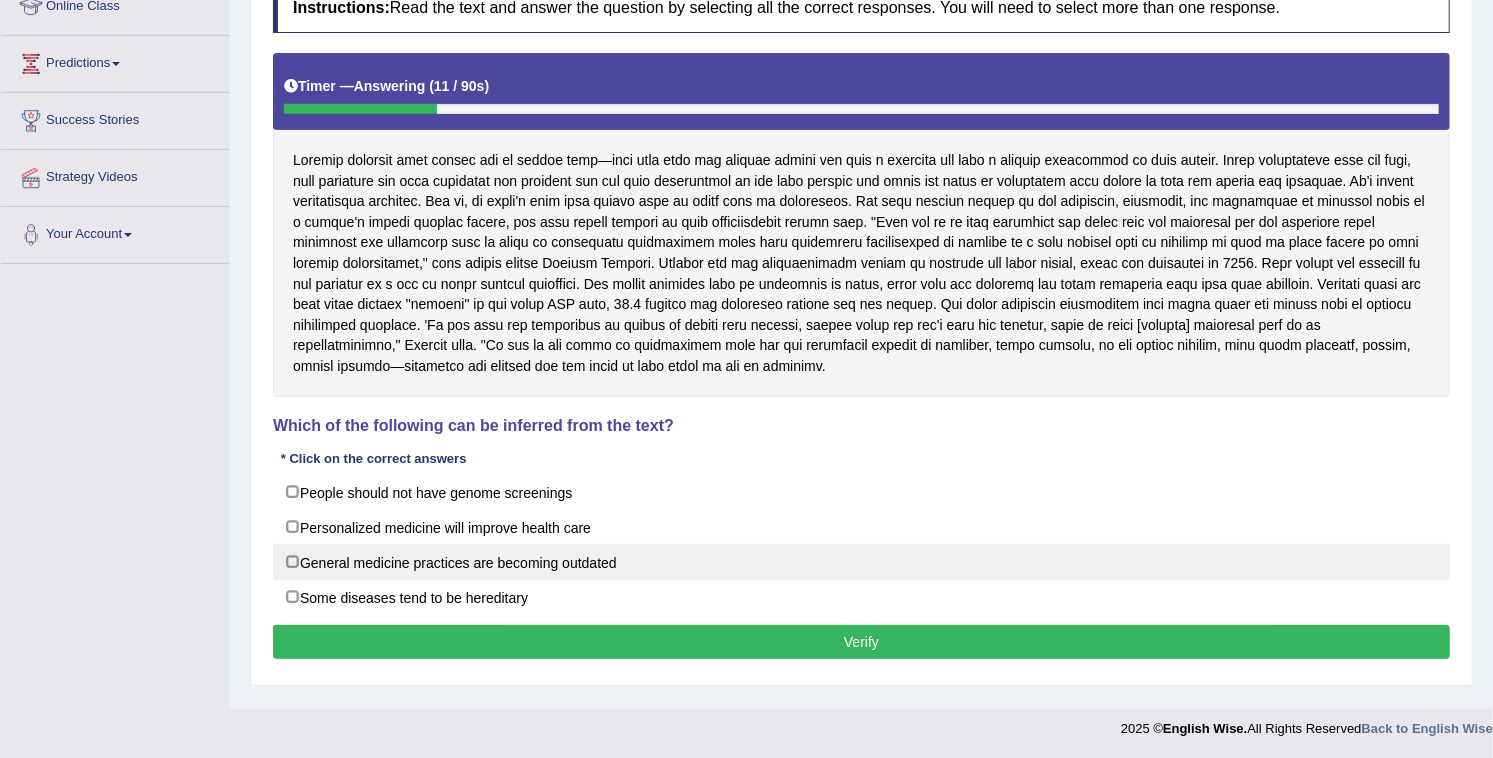 click on "General medicine practices are becoming outdated" at bounding box center (861, 562) 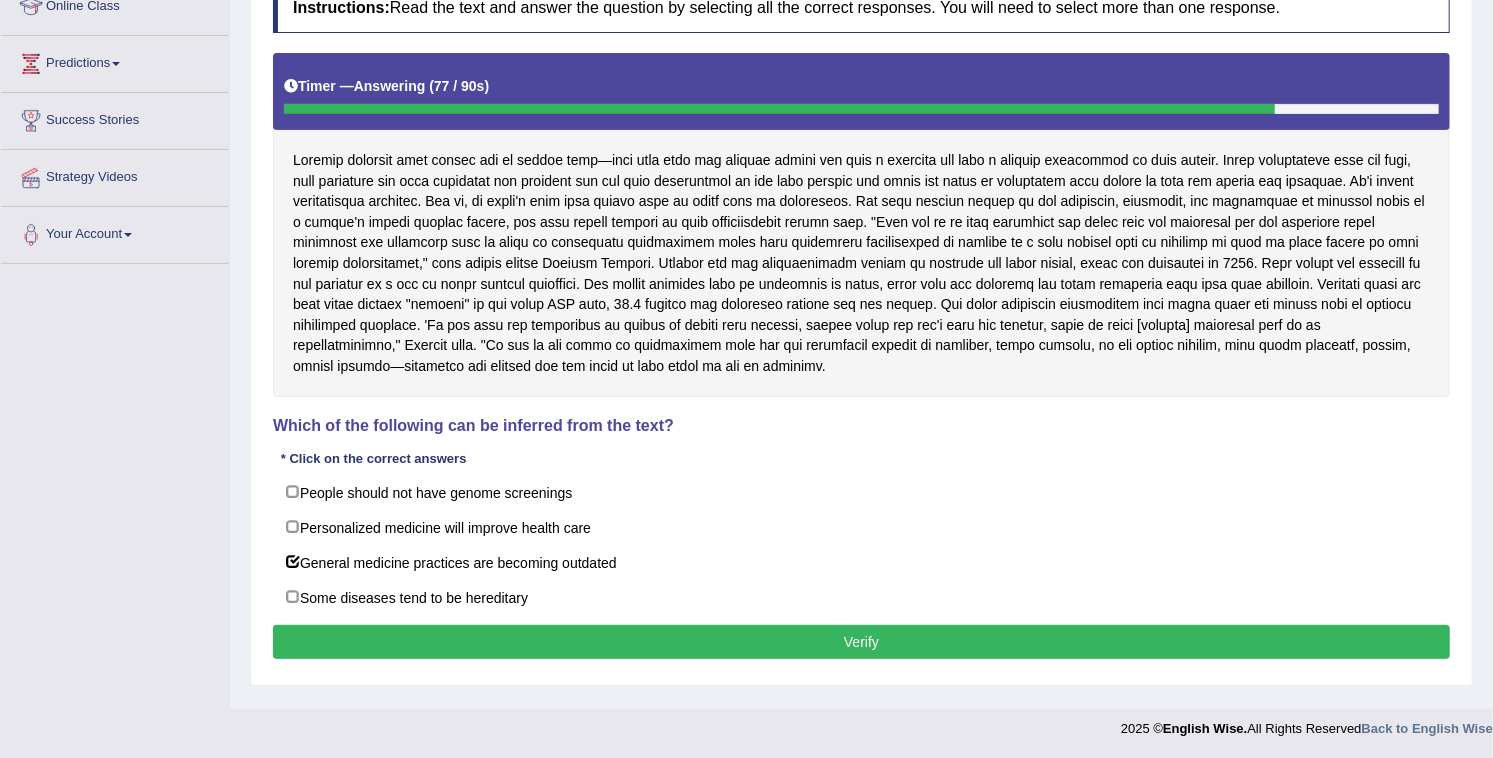 click on "Verify" at bounding box center [861, 642] 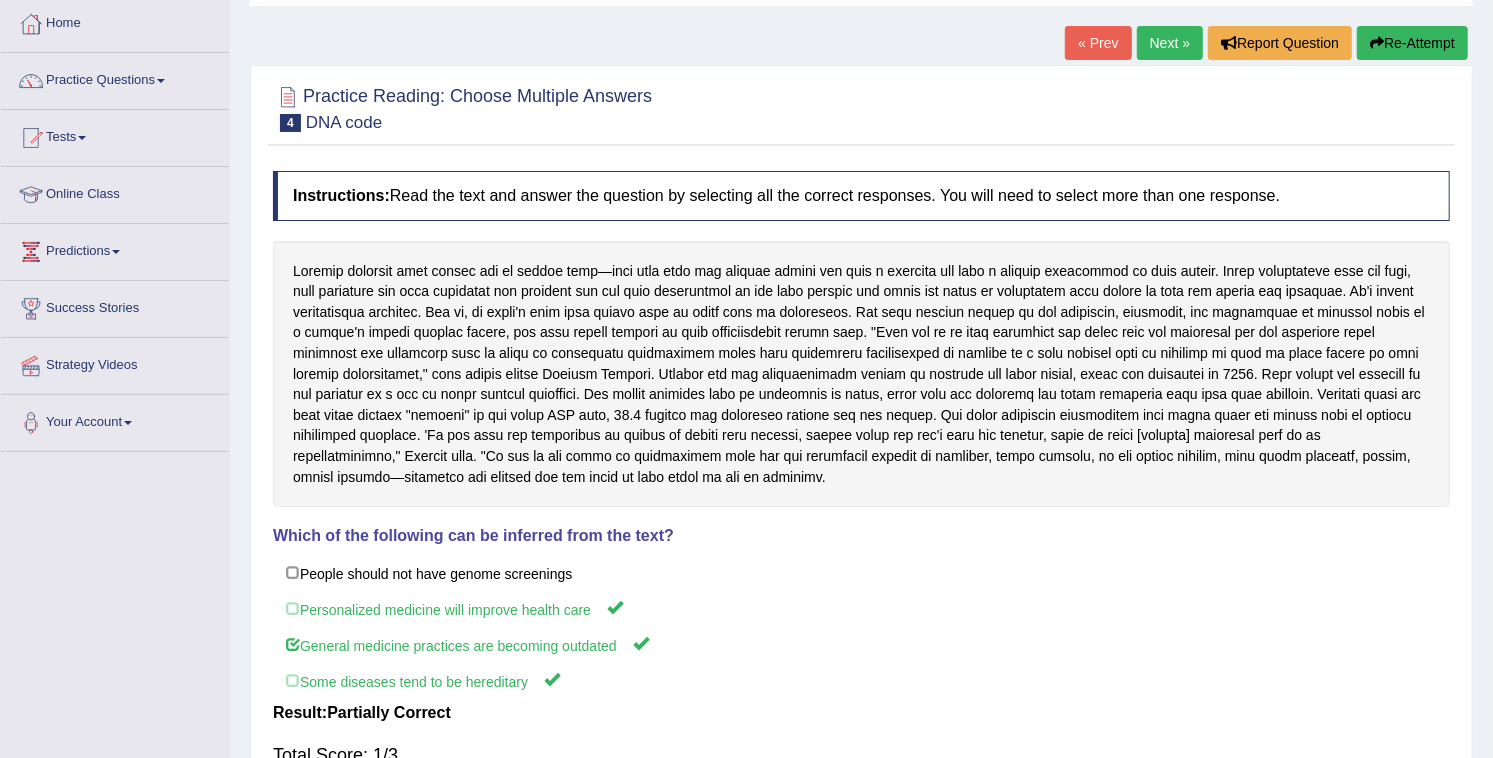 scroll, scrollTop: 100, scrollLeft: 0, axis: vertical 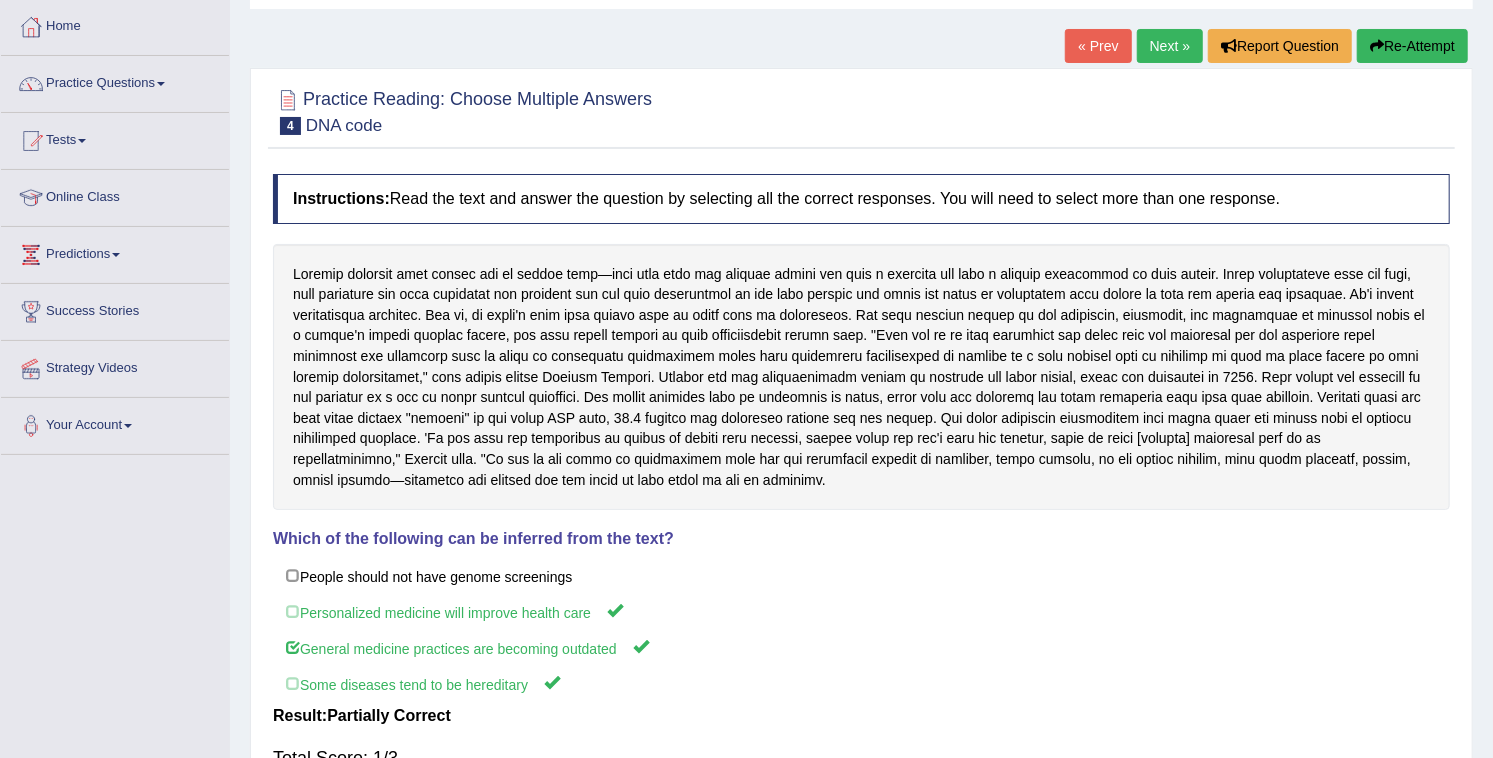 click on "Next »" at bounding box center [1170, 46] 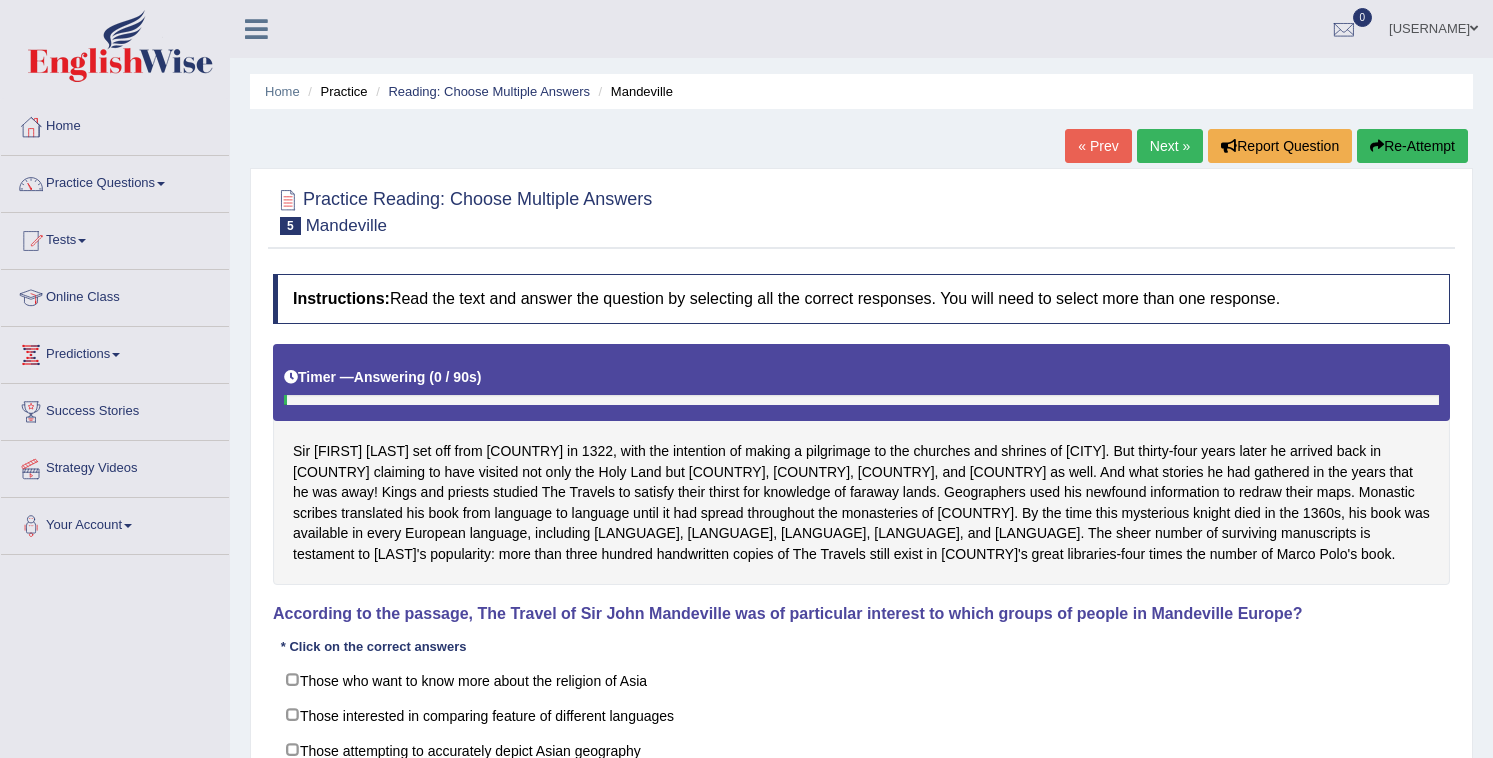 scroll, scrollTop: 0, scrollLeft: 0, axis: both 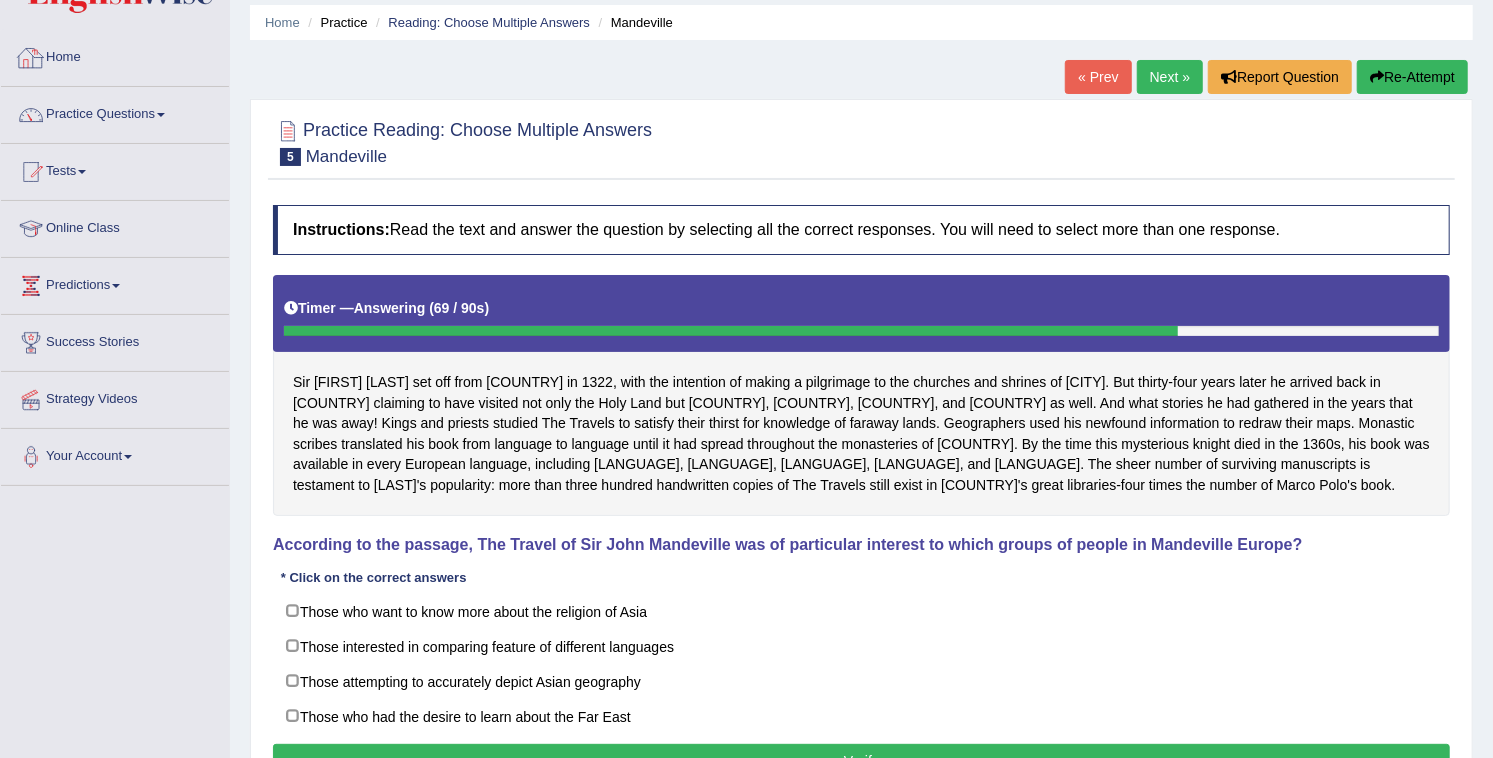 click on "Home" at bounding box center (115, 55) 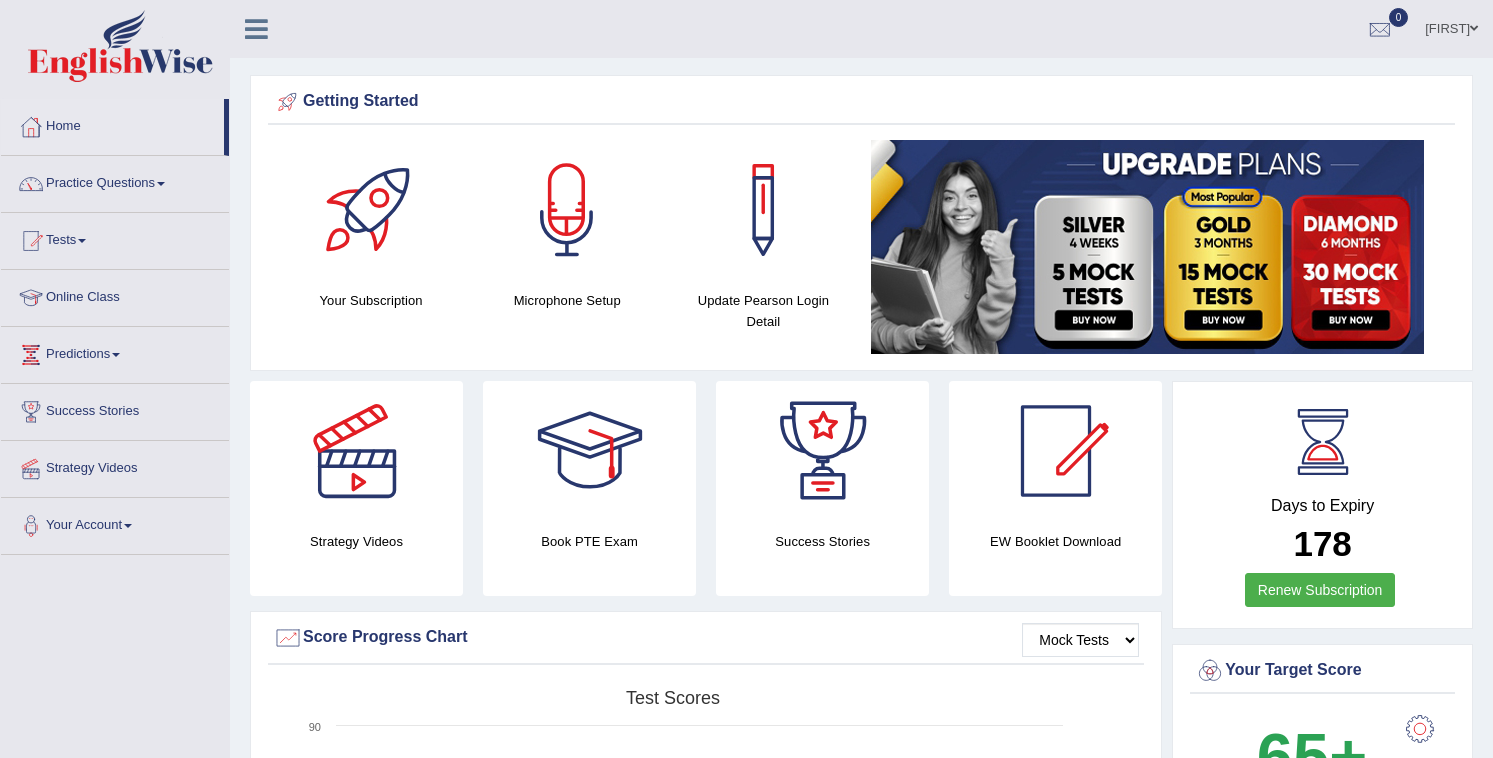 scroll, scrollTop: 0, scrollLeft: 0, axis: both 